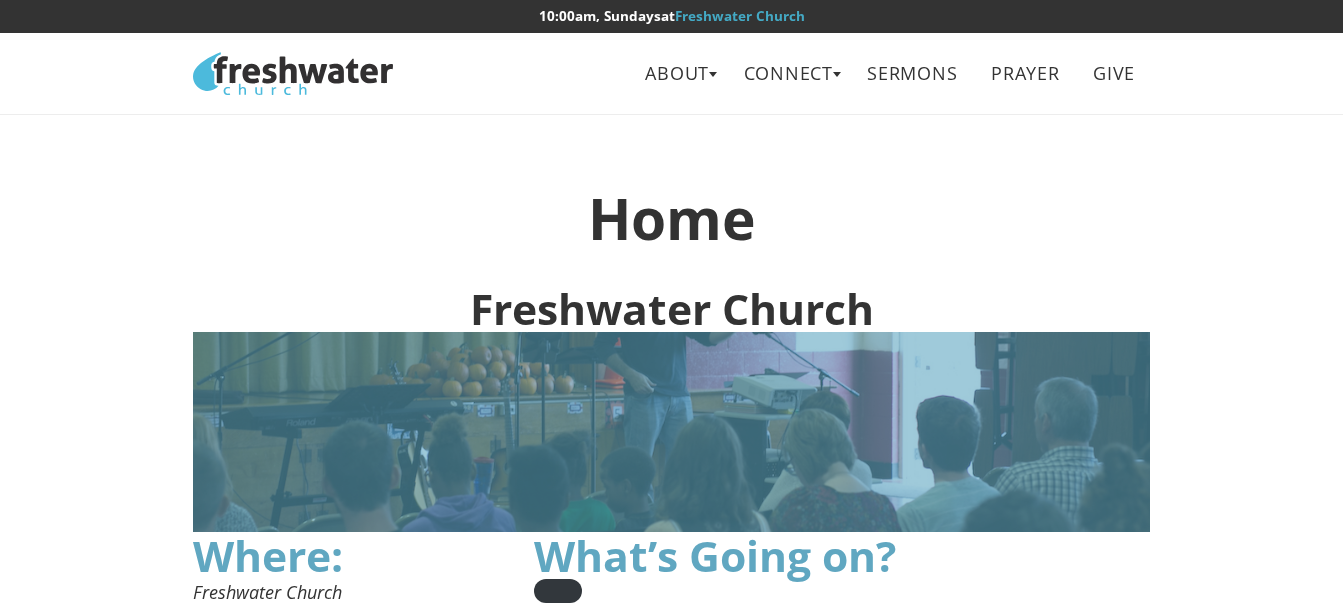 scroll, scrollTop: 0, scrollLeft: 0, axis: both 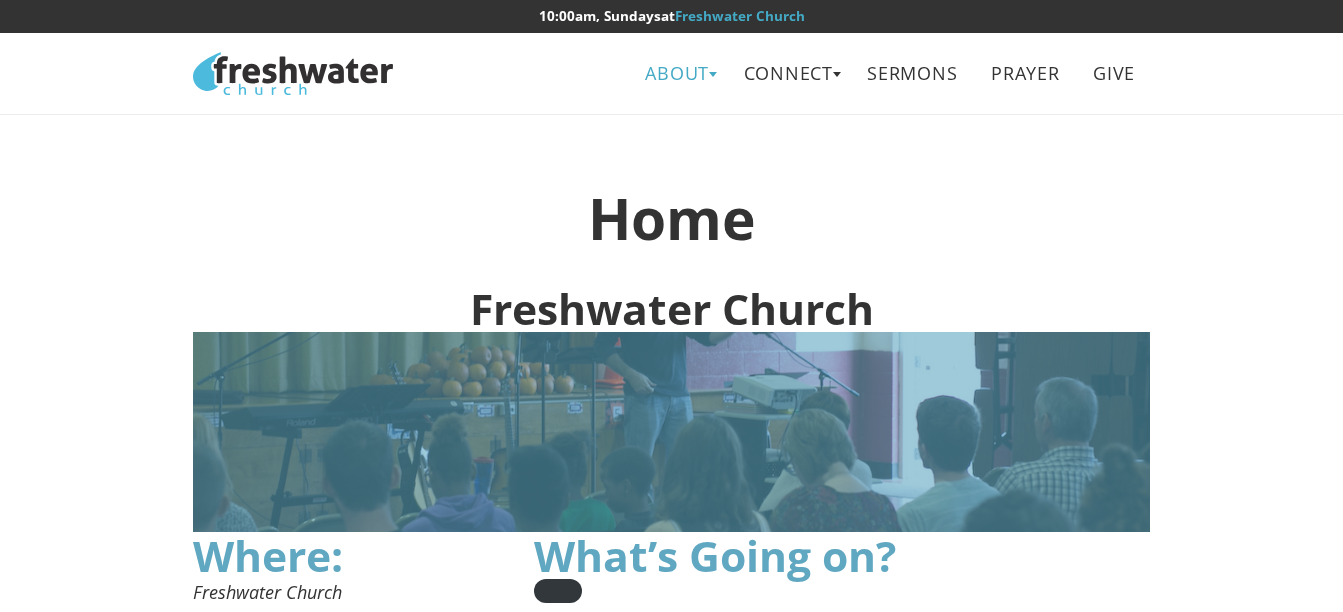 click on "About" at bounding box center [677, 73] 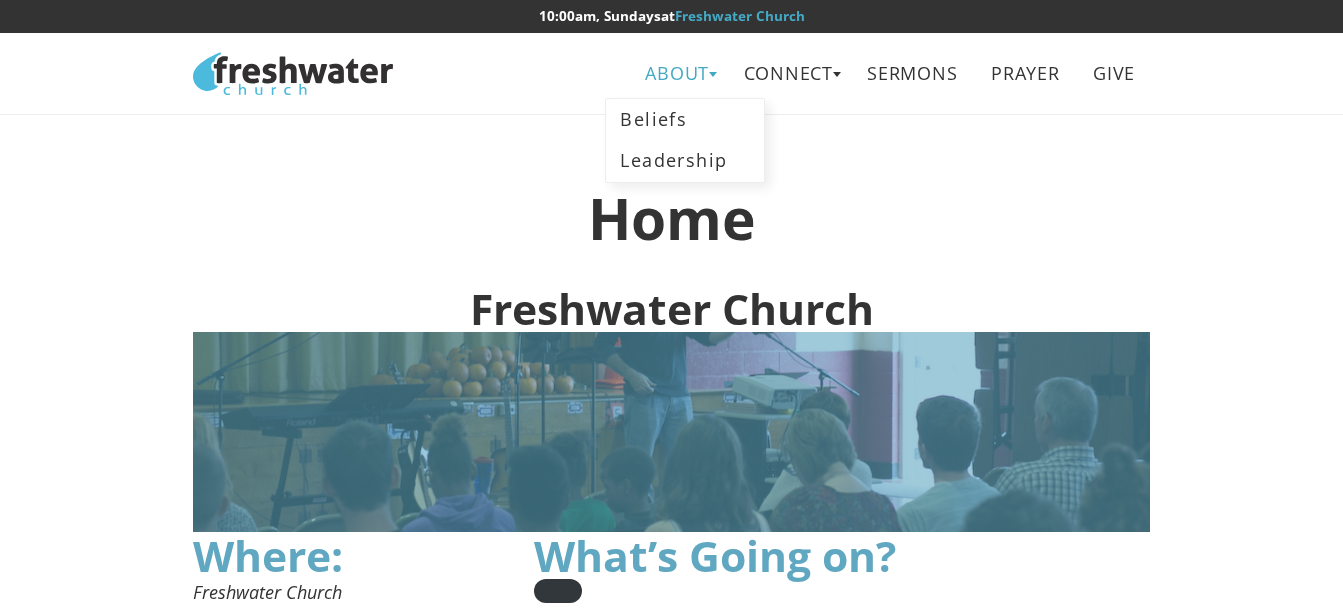 click on "About" at bounding box center [677, 73] 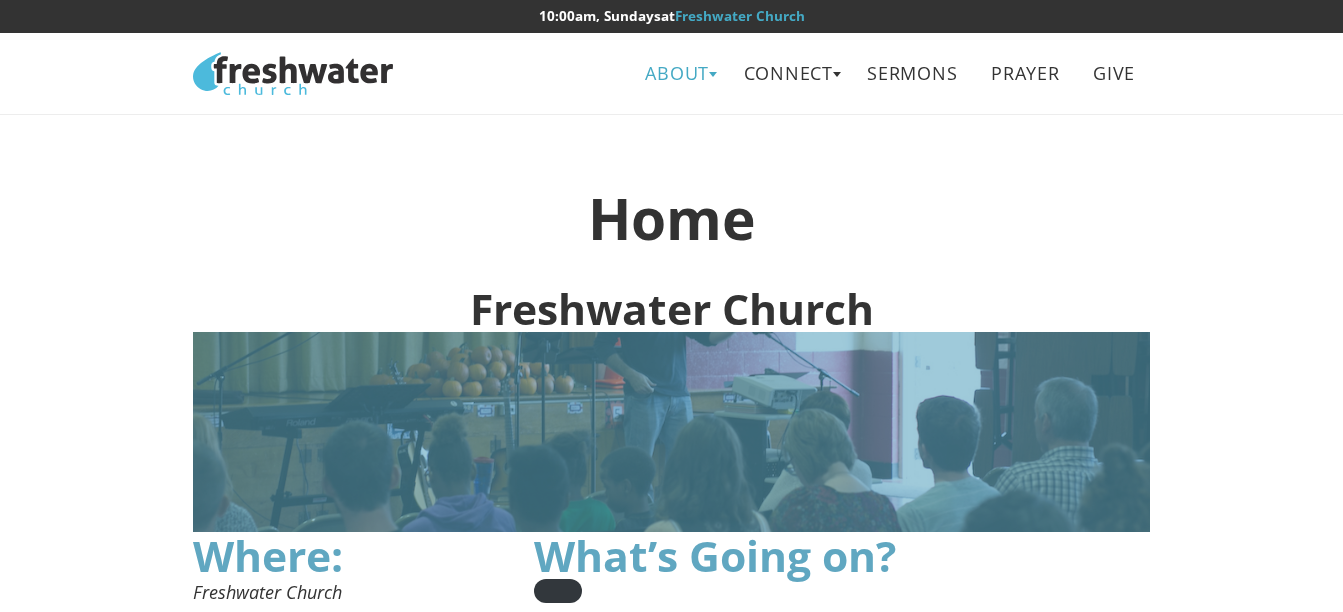click on "About" at bounding box center [677, 73] 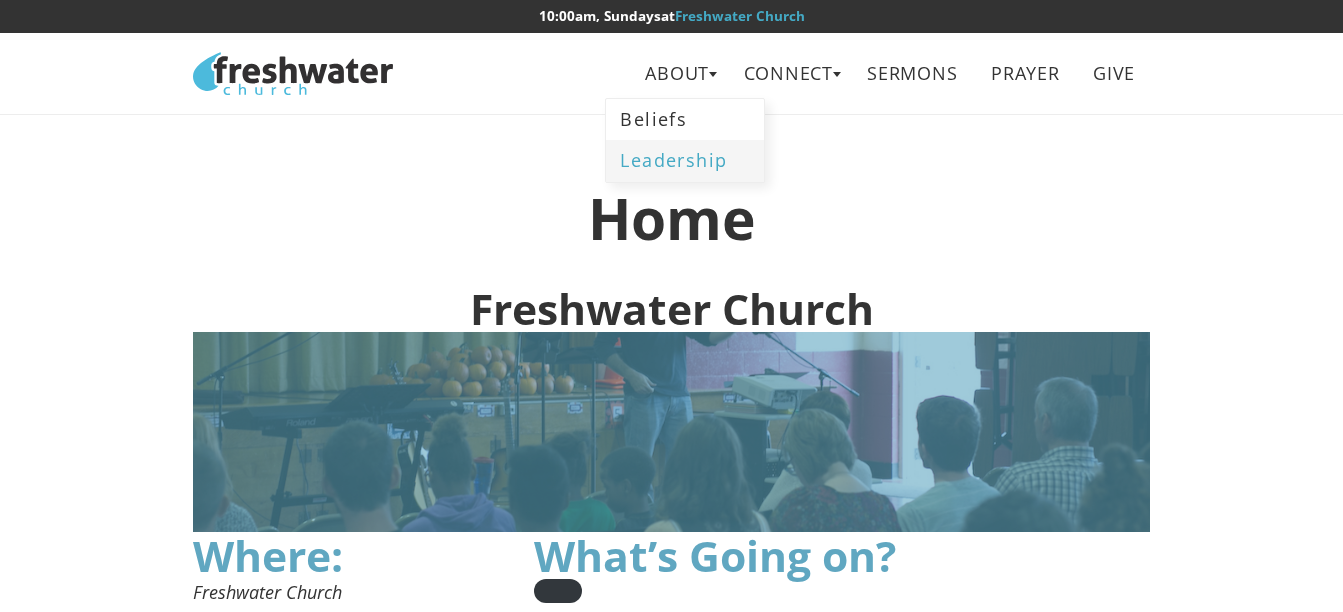 click on "Leadership" at bounding box center [685, 160] 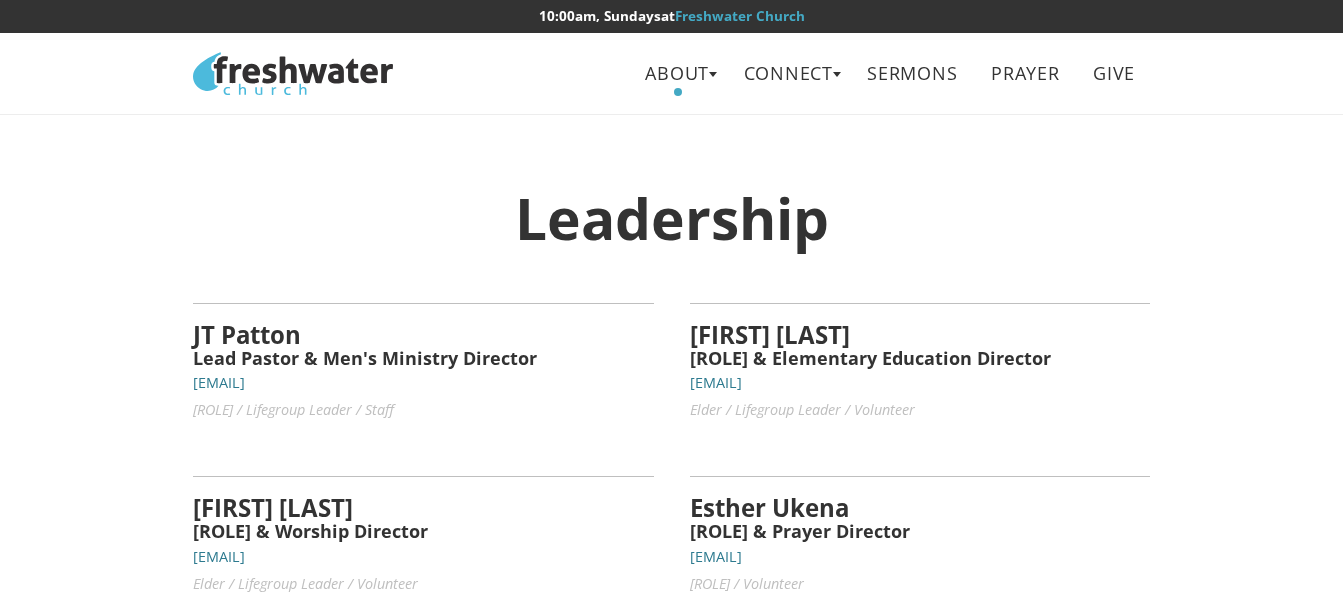 scroll, scrollTop: 0, scrollLeft: 0, axis: both 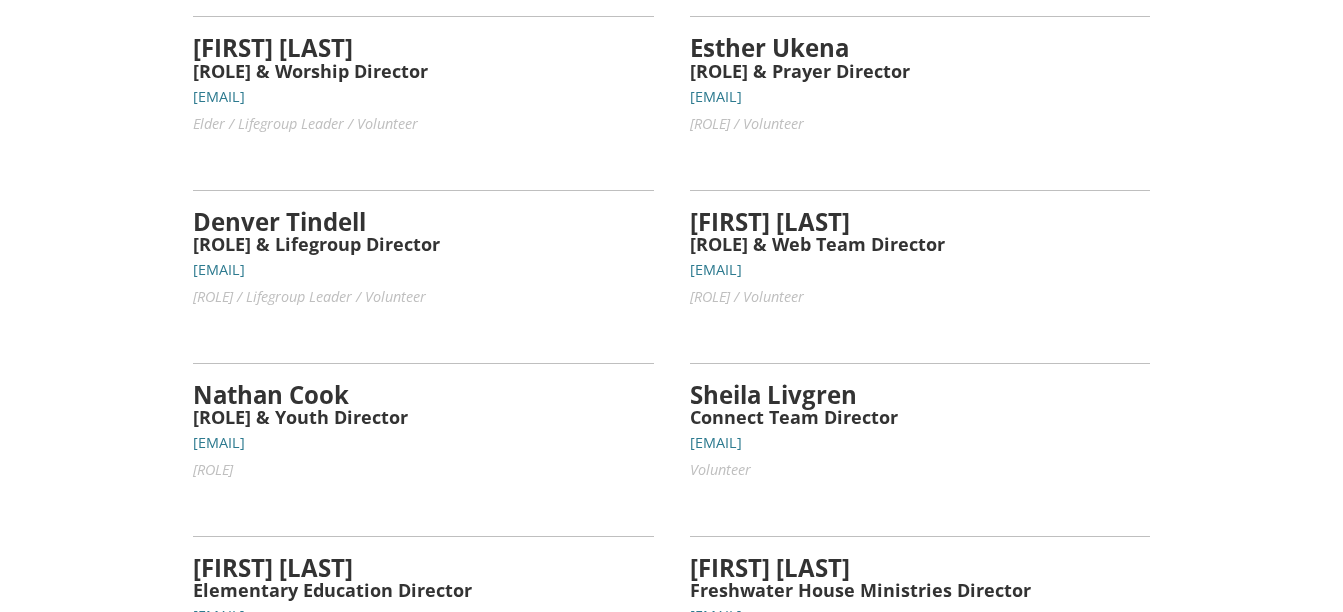 click on "esther.ukena@freshwaterchurch.tv" at bounding box center (716, 96) 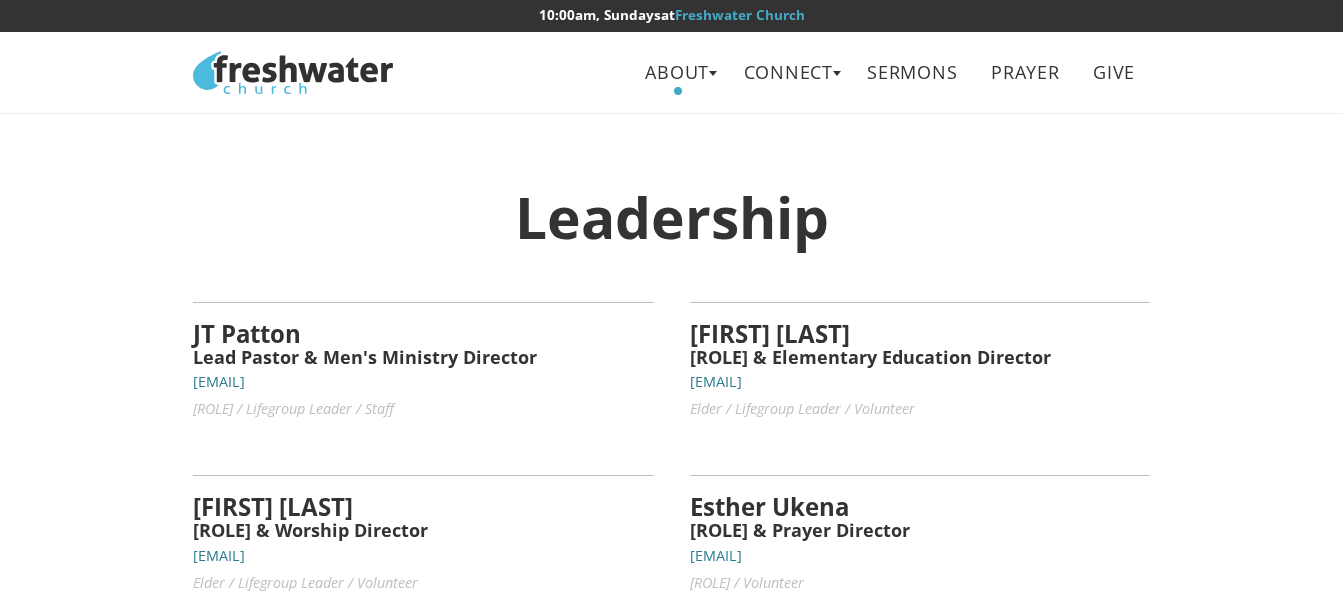scroll, scrollTop: 0, scrollLeft: 0, axis: both 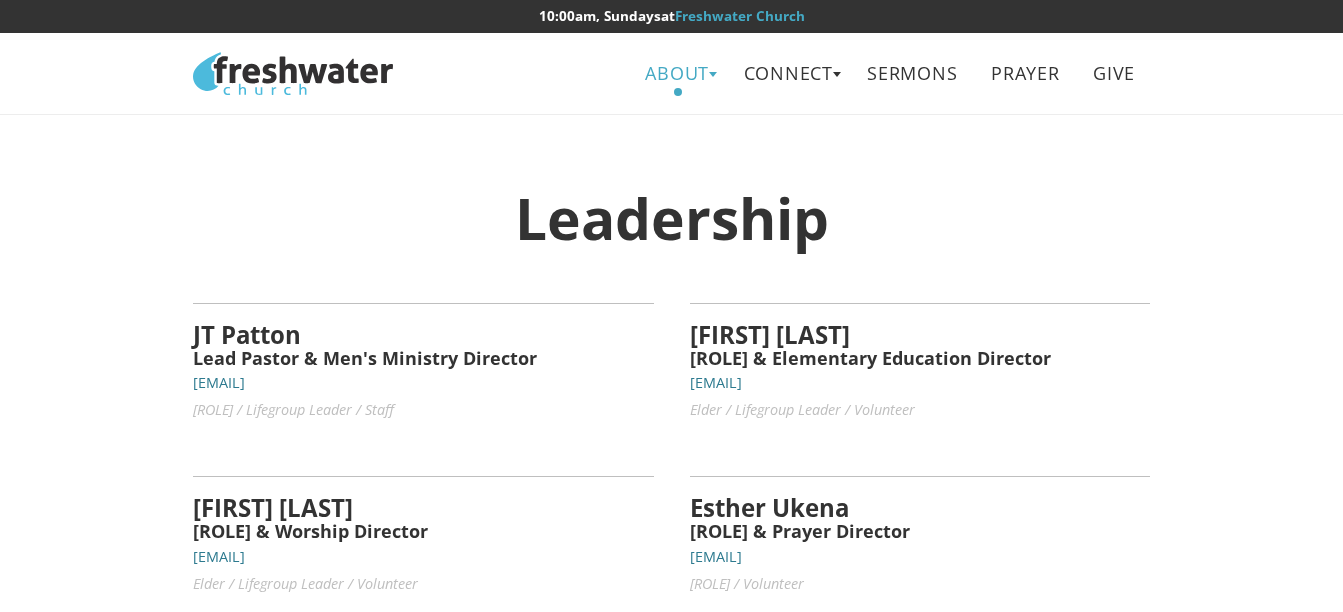 click on "About" at bounding box center (677, 73) 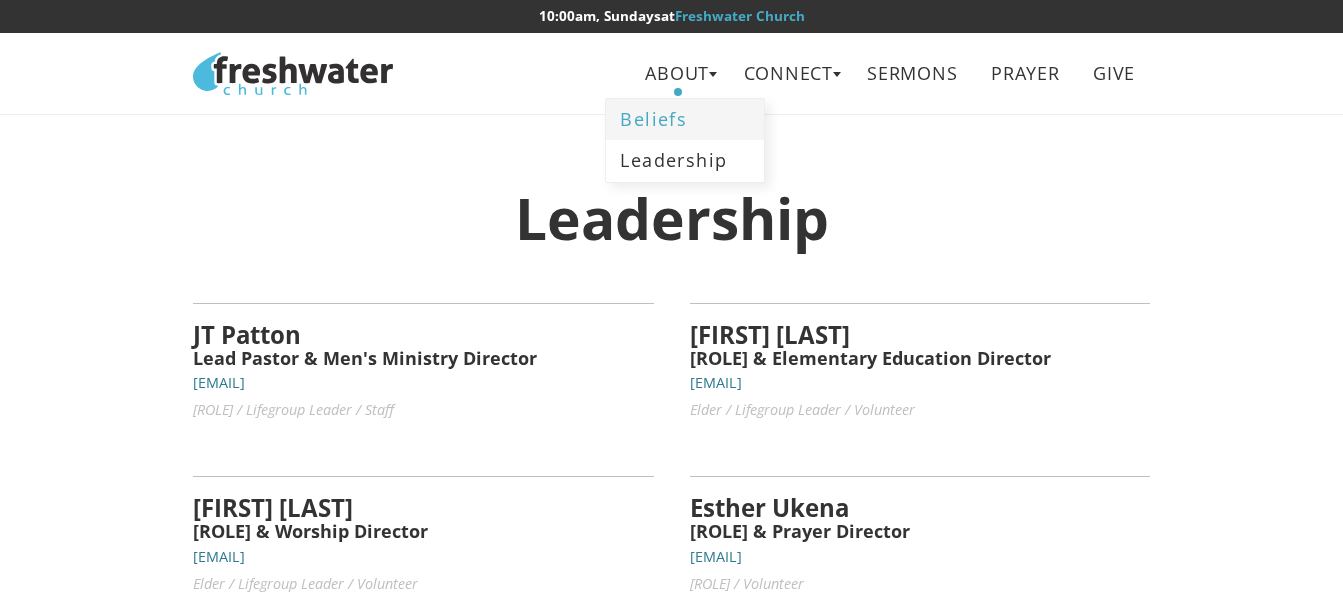 click on "Beliefs" at bounding box center [685, 119] 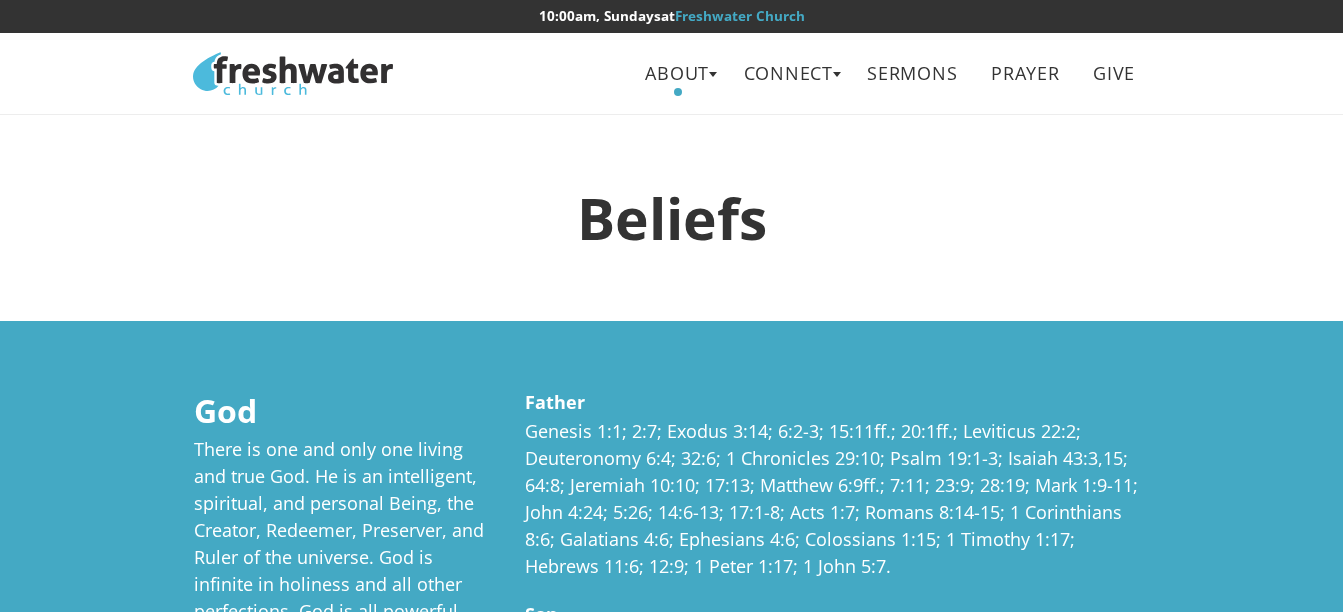 scroll, scrollTop: 0, scrollLeft: 0, axis: both 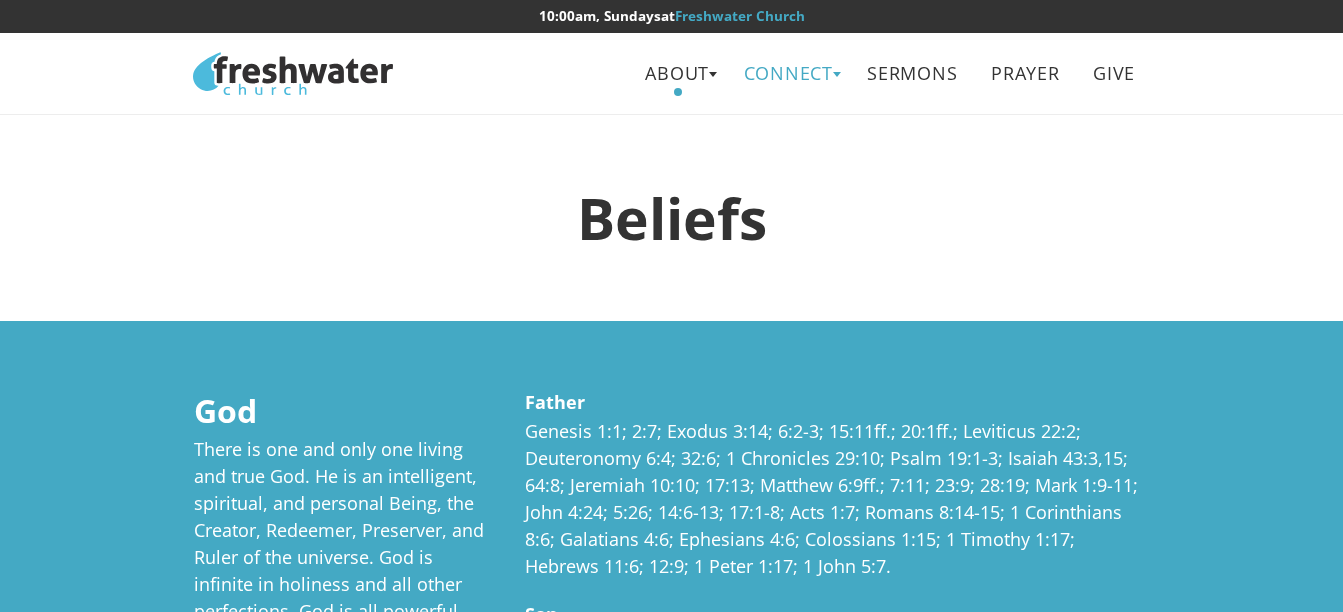 click on "Connect" at bounding box center (788, 73) 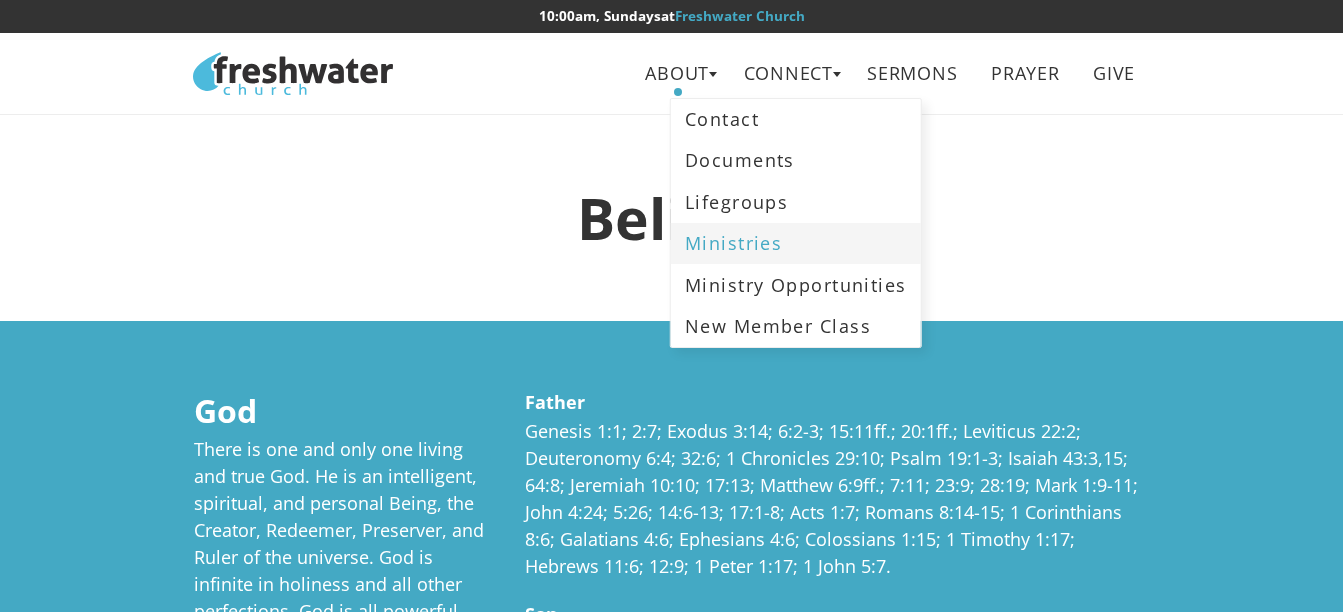 click on "Ministries" at bounding box center [796, 243] 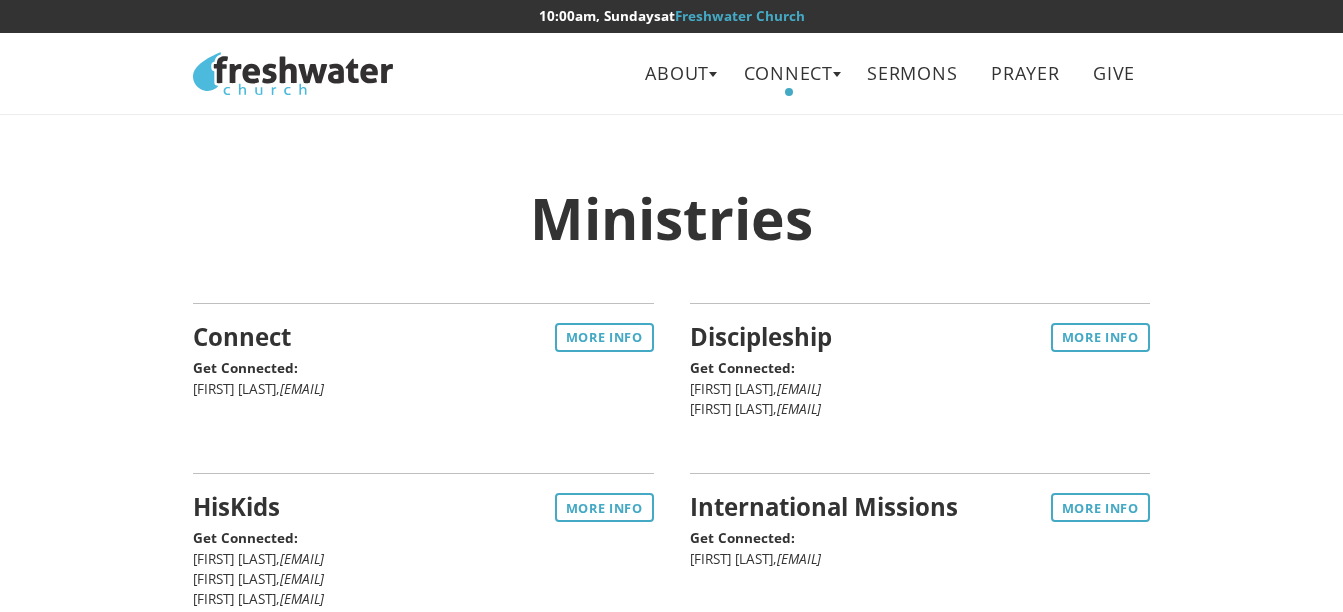 scroll, scrollTop: 0, scrollLeft: 0, axis: both 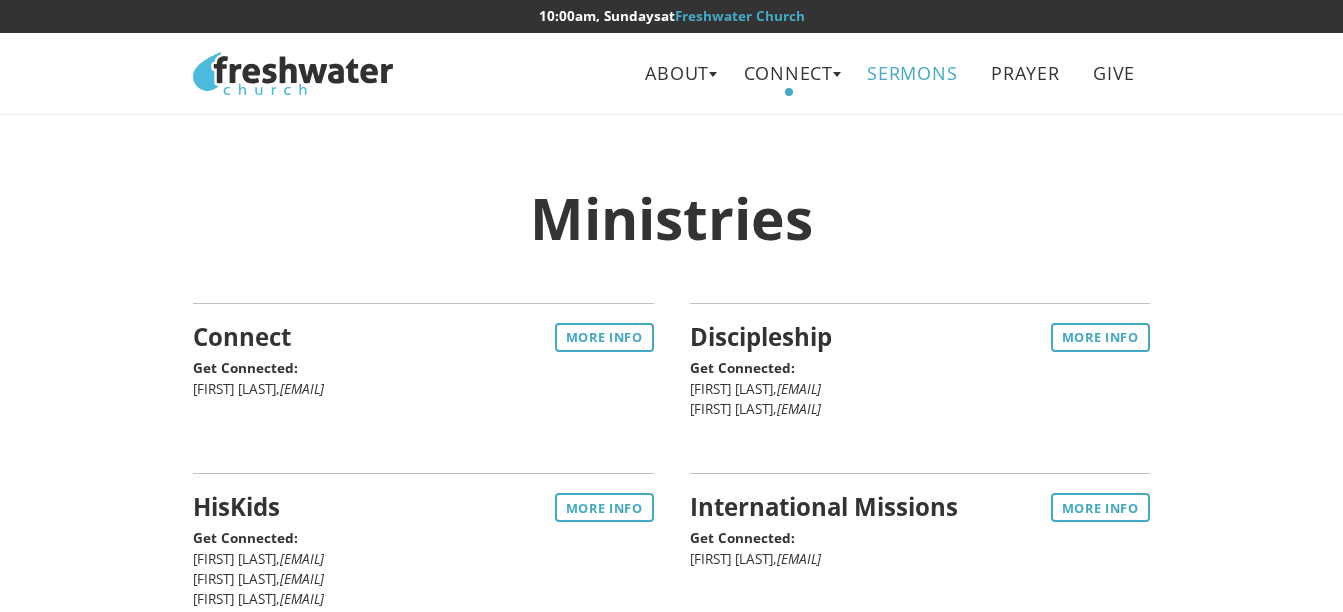 click on "Sermons" at bounding box center [912, 73] 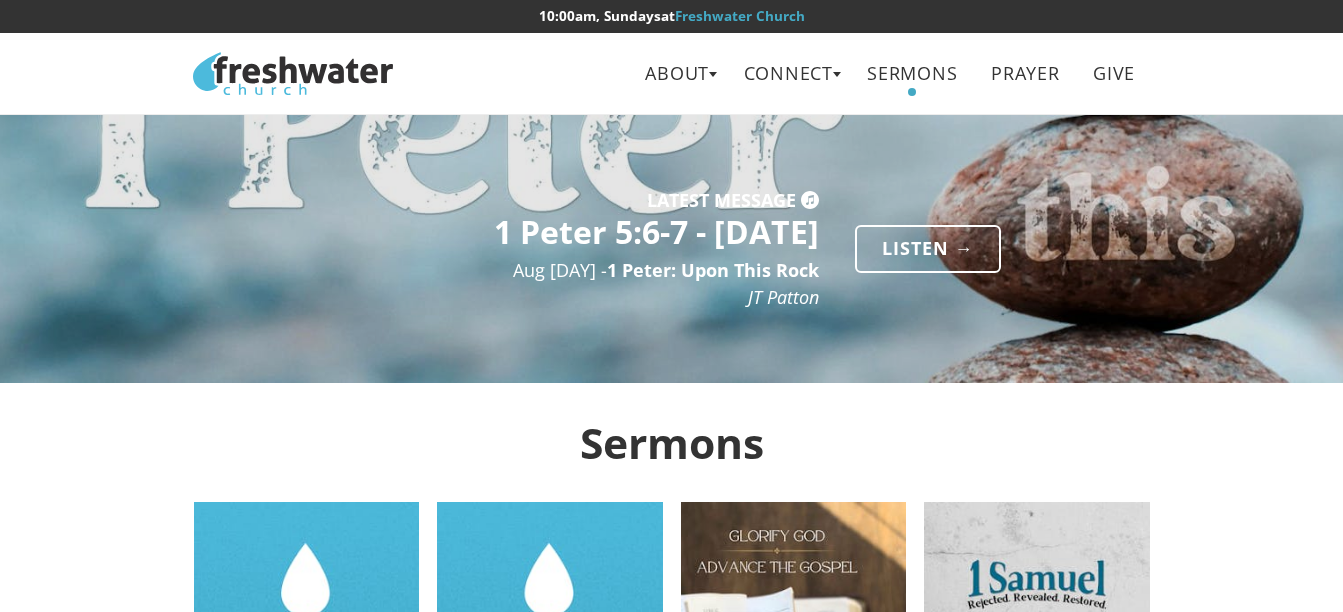 scroll, scrollTop: 0, scrollLeft: 0, axis: both 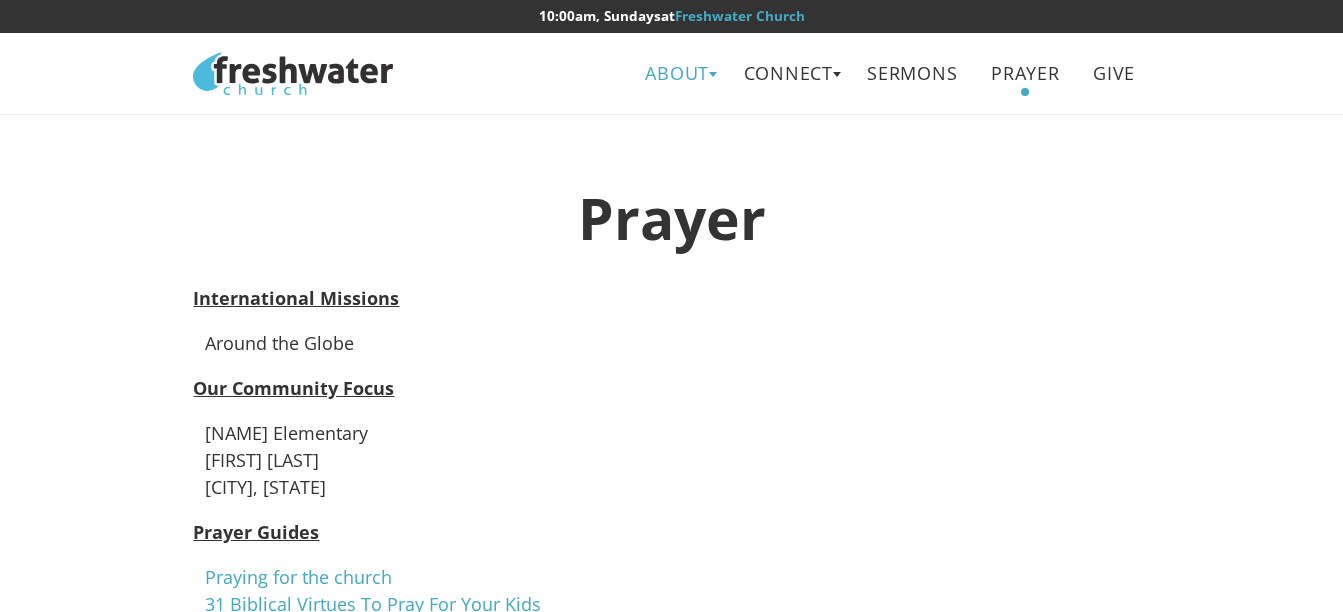 click on "About" at bounding box center [677, 73] 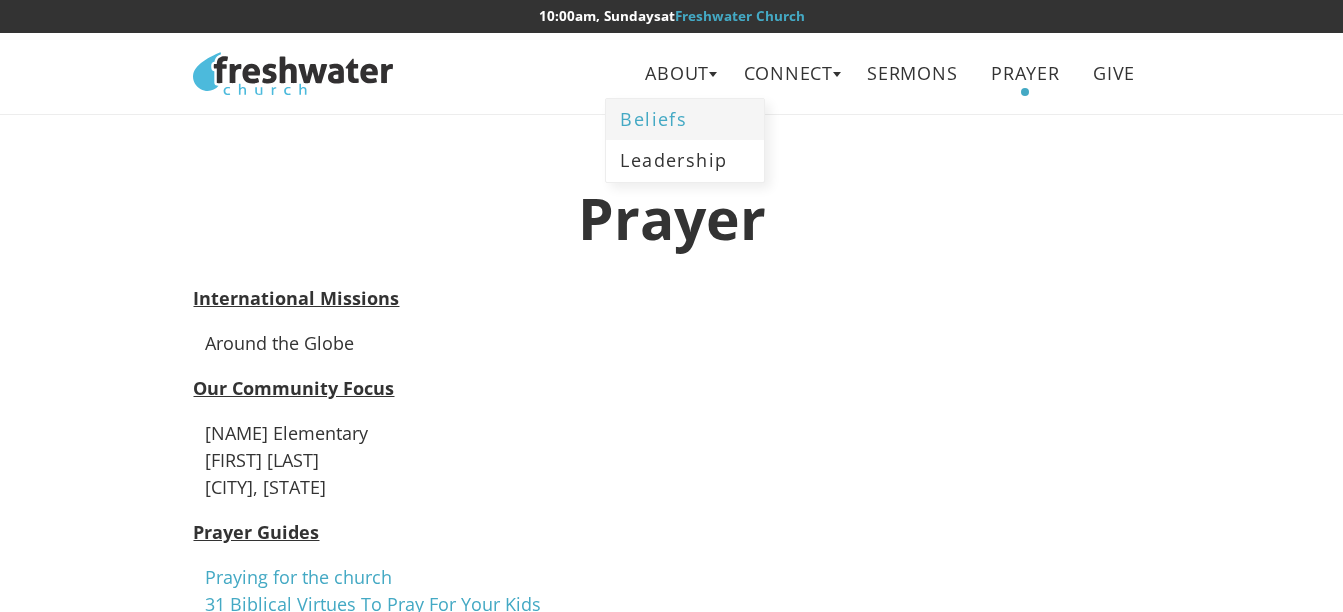 click on "Beliefs" at bounding box center [685, 119] 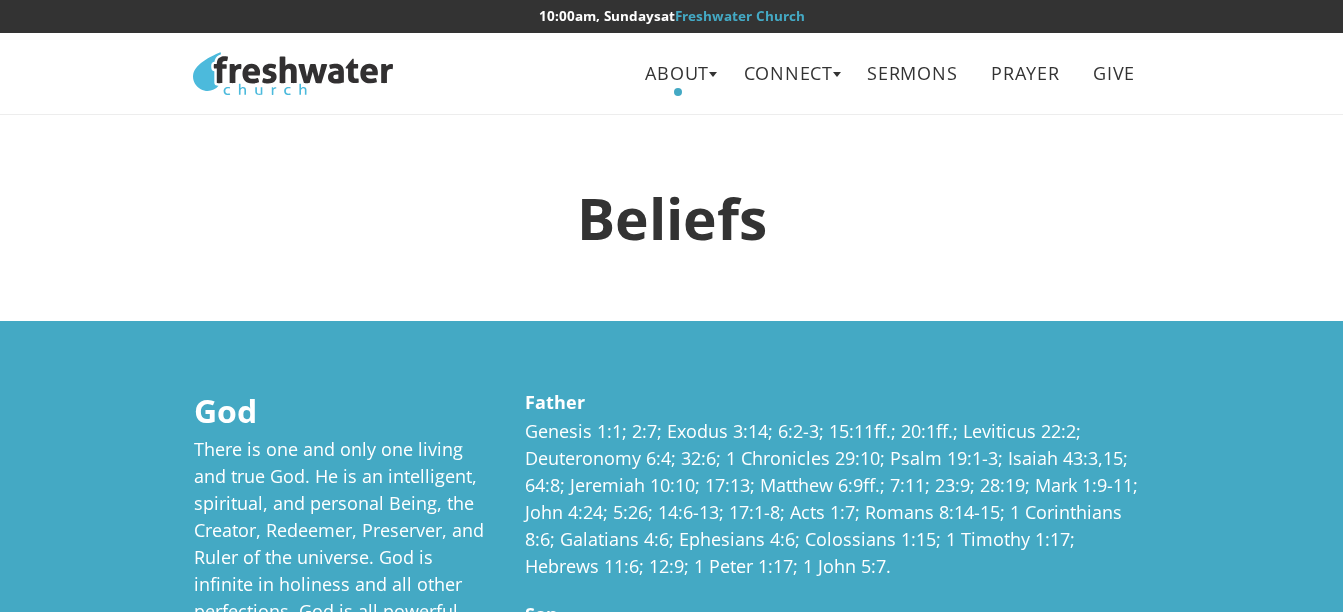 scroll, scrollTop: 0, scrollLeft: 0, axis: both 